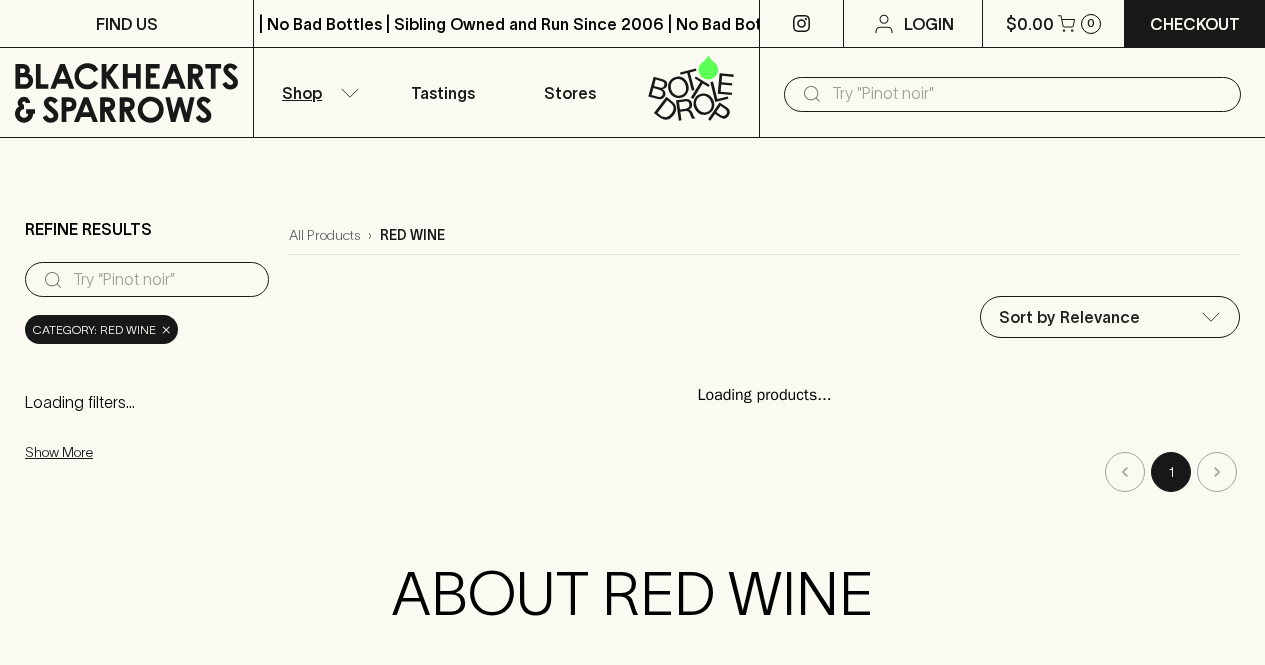 scroll, scrollTop: 322, scrollLeft: 0, axis: vertical 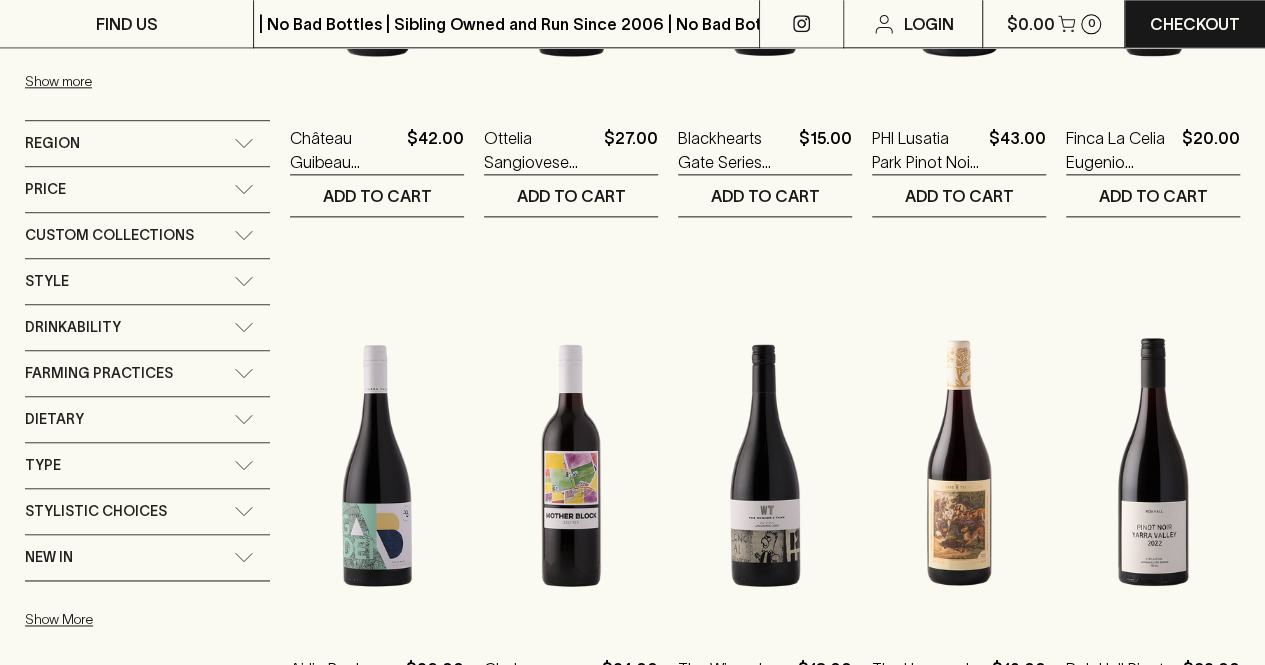 click 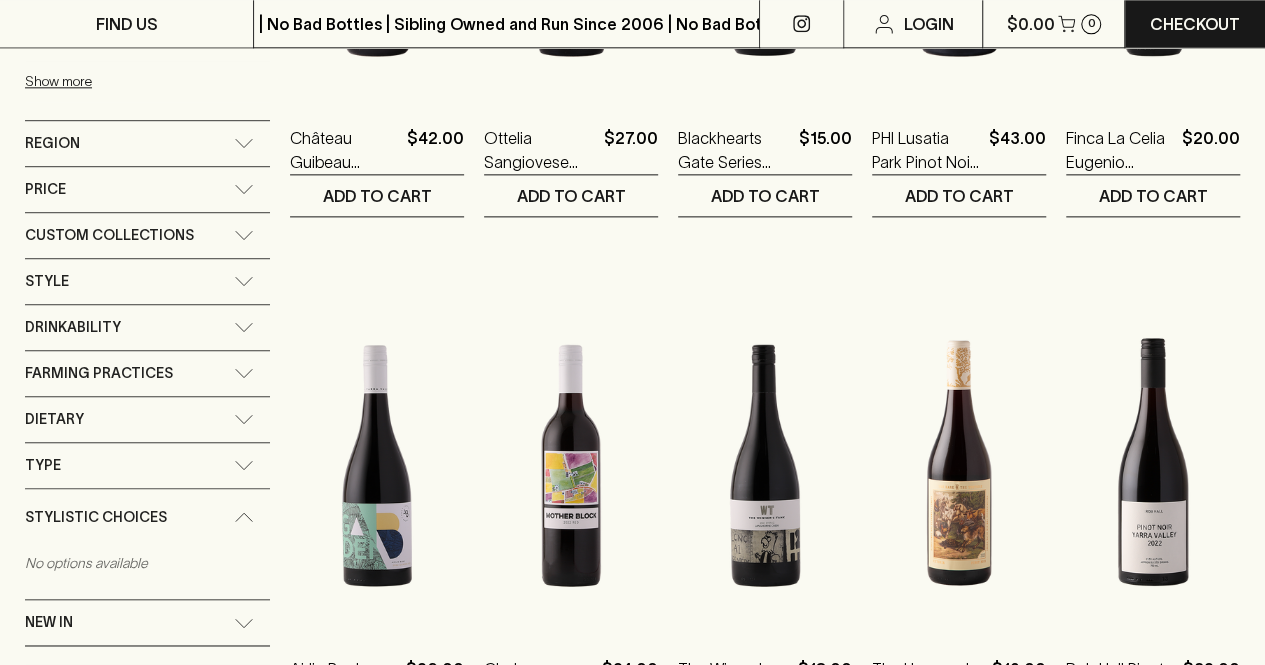 click on "Stylistic Choices" at bounding box center [147, 517] 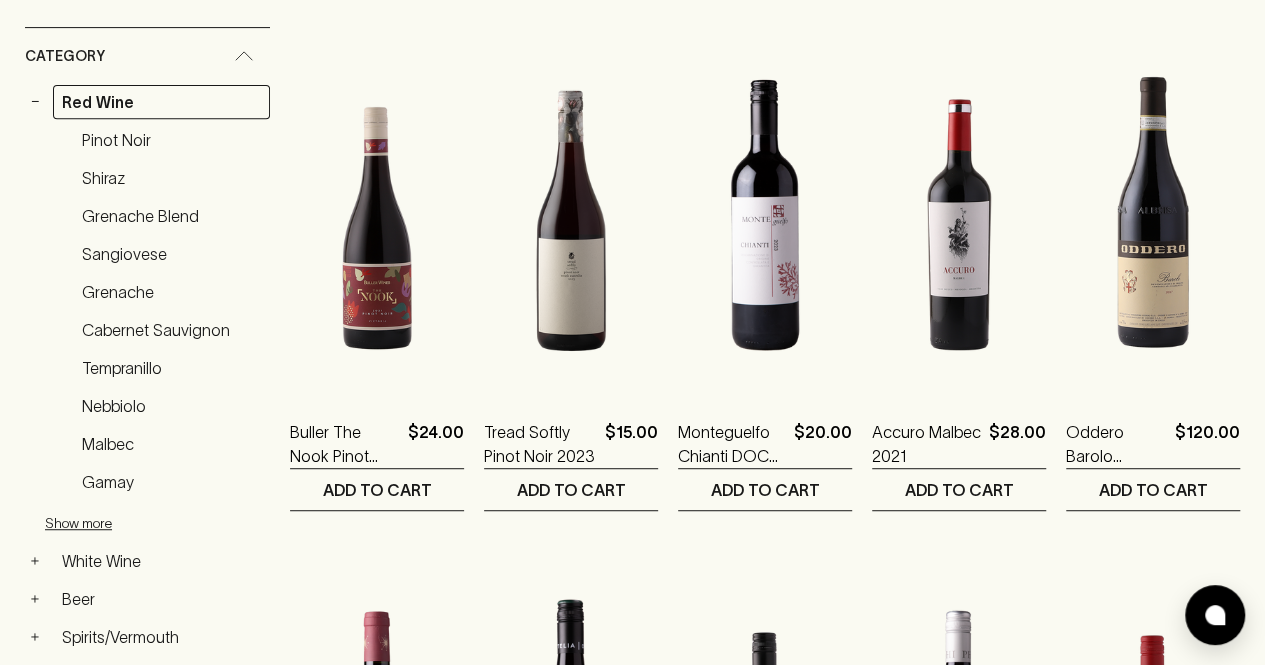 scroll, scrollTop: 0, scrollLeft: 0, axis: both 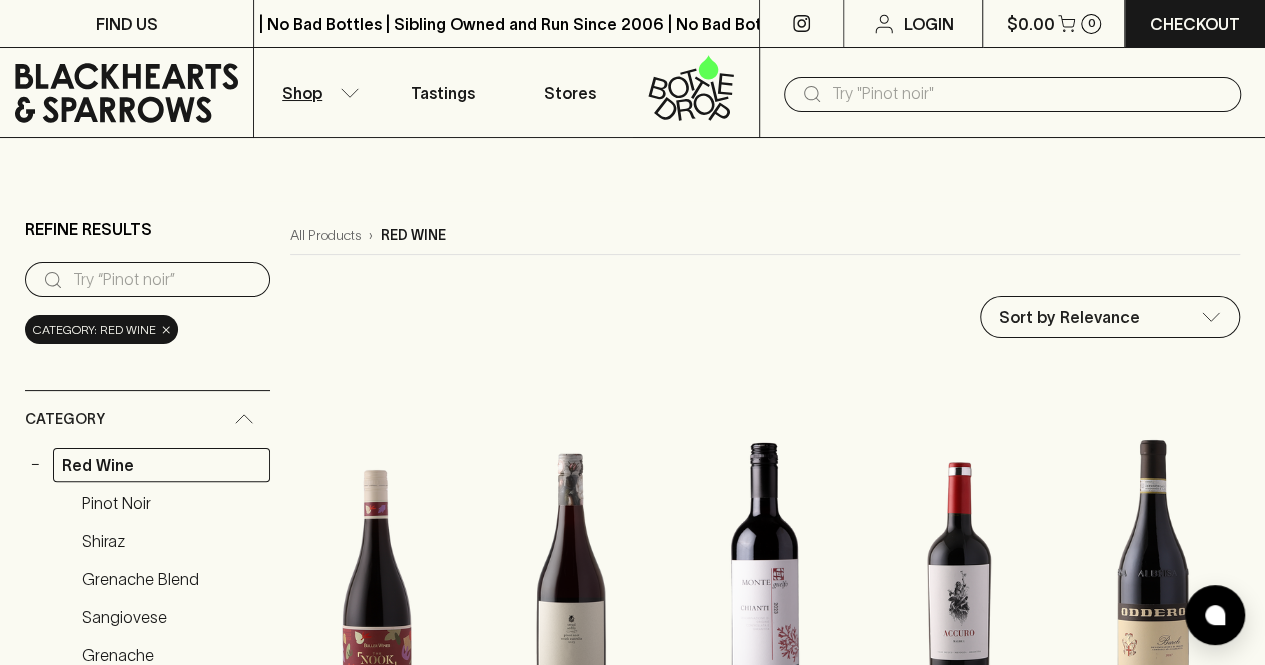 click at bounding box center (1028, 94) 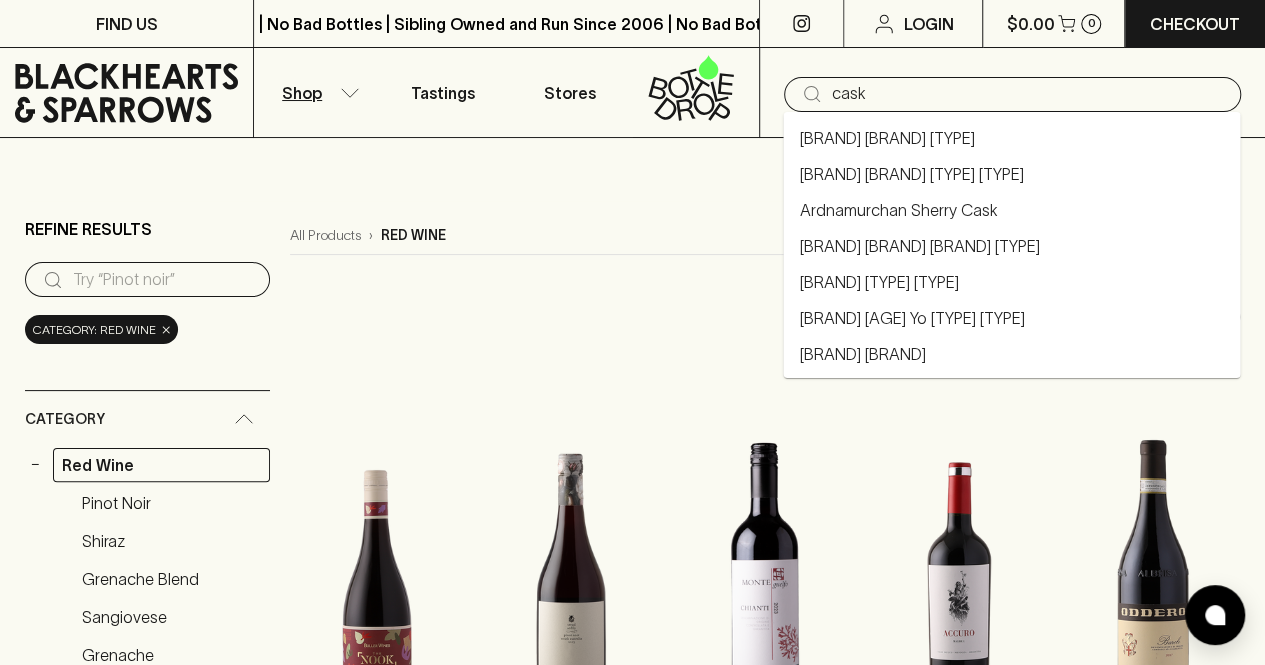 type on "cask" 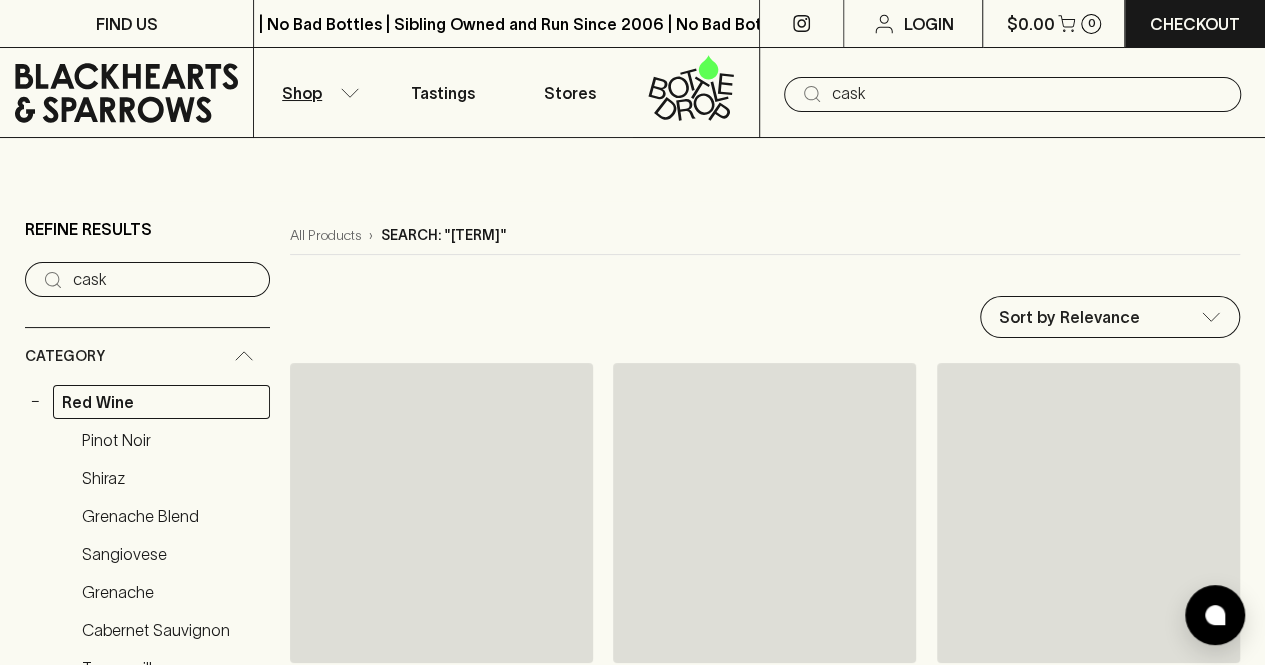 type on "cask" 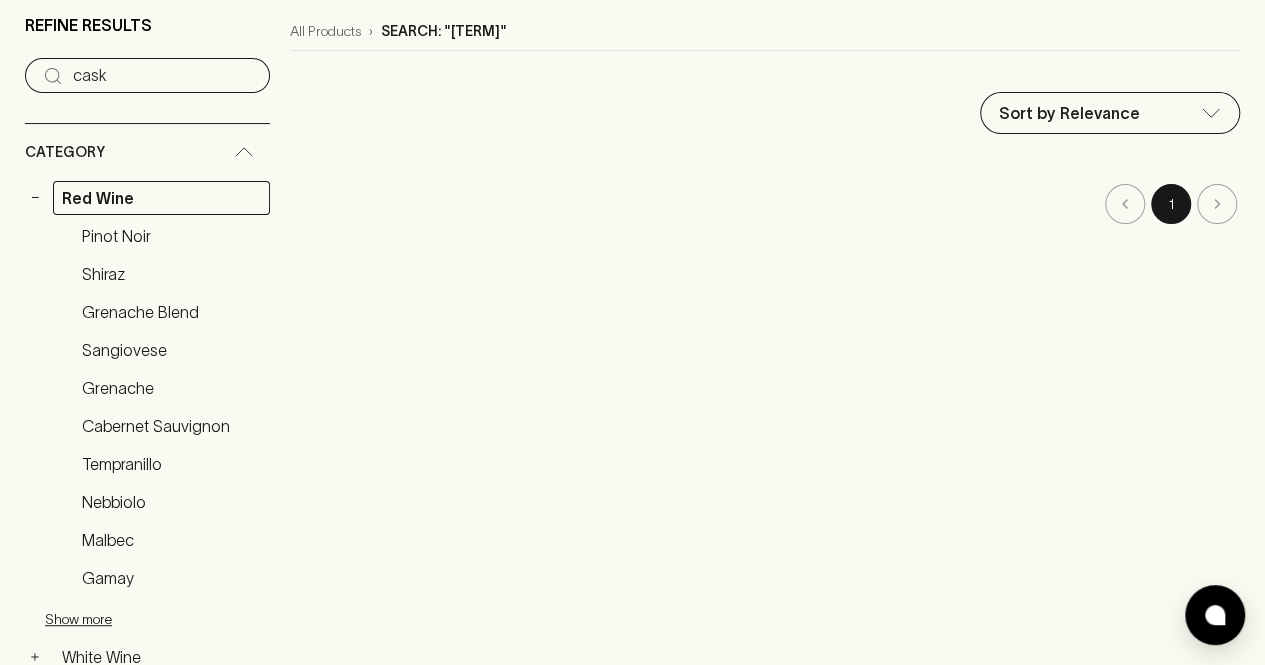 scroll, scrollTop: 0, scrollLeft: 0, axis: both 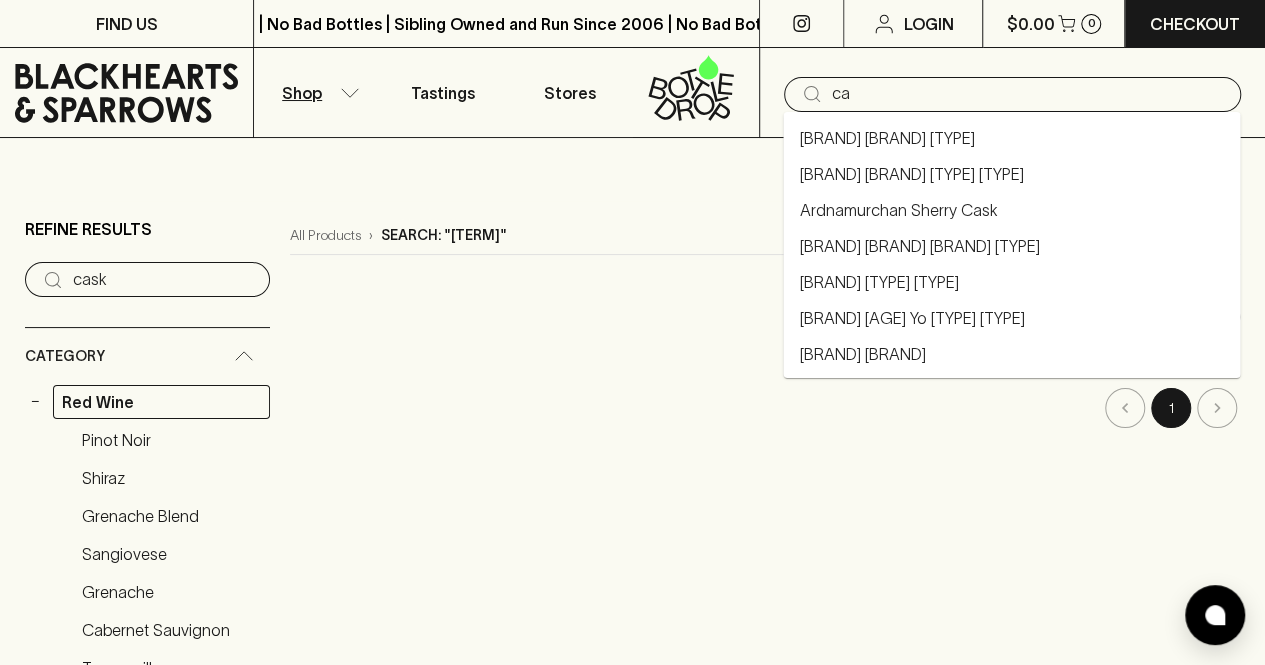 type on "c" 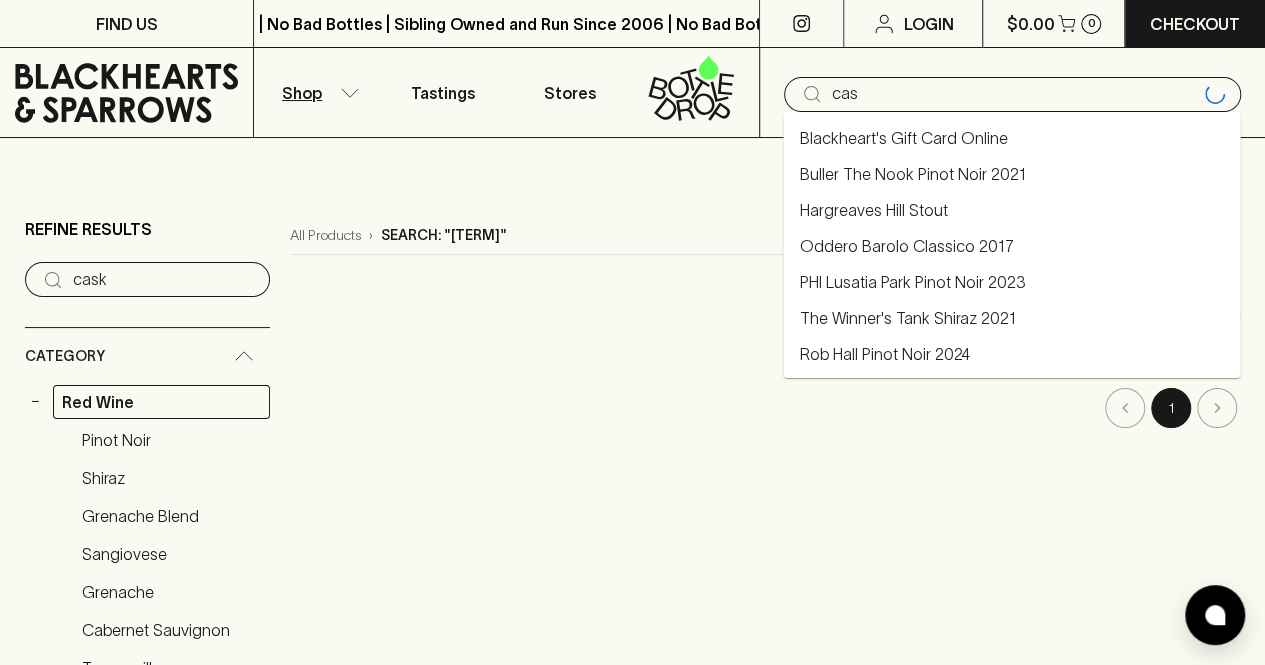 type on "cask" 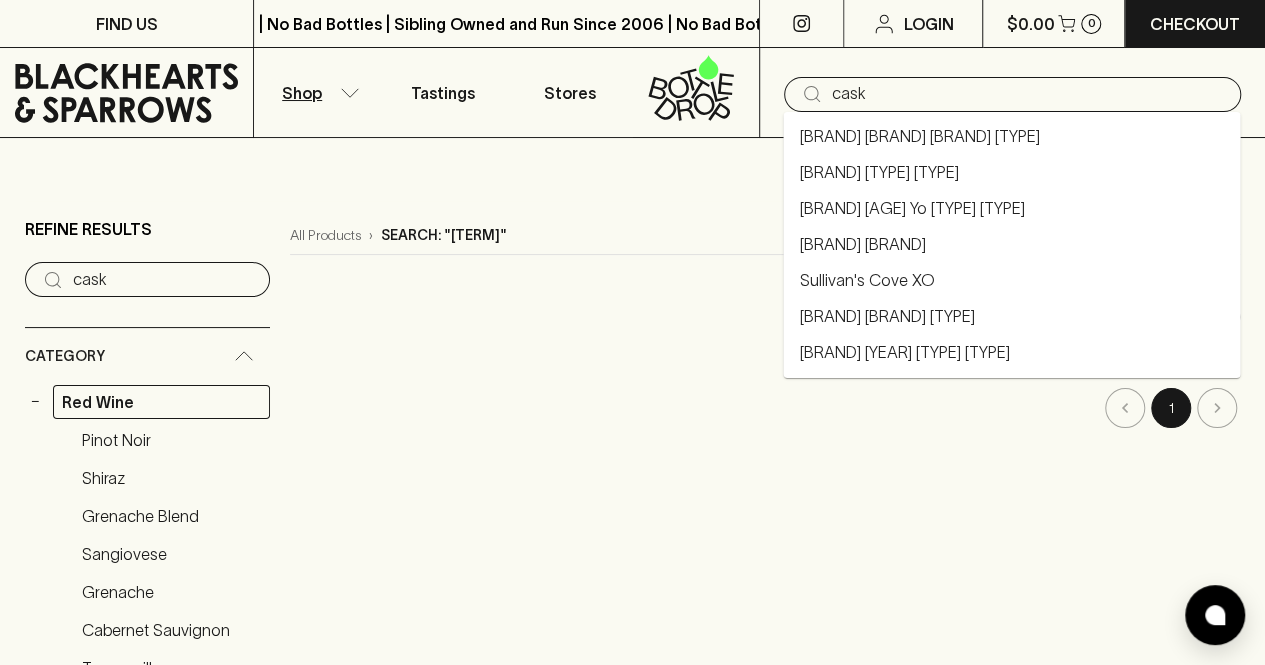 scroll, scrollTop: 0, scrollLeft: 0, axis: both 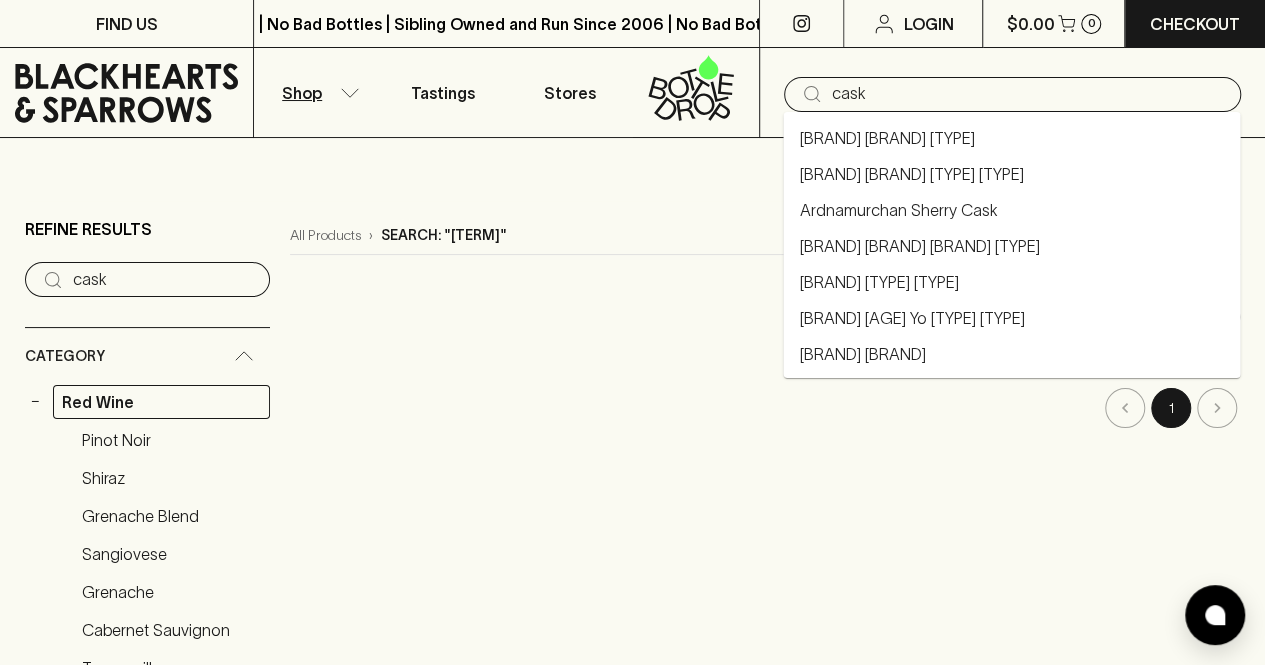 drag, startPoint x: 880, startPoint y: 107, endPoint x: 735, endPoint y: 89, distance: 146.11298 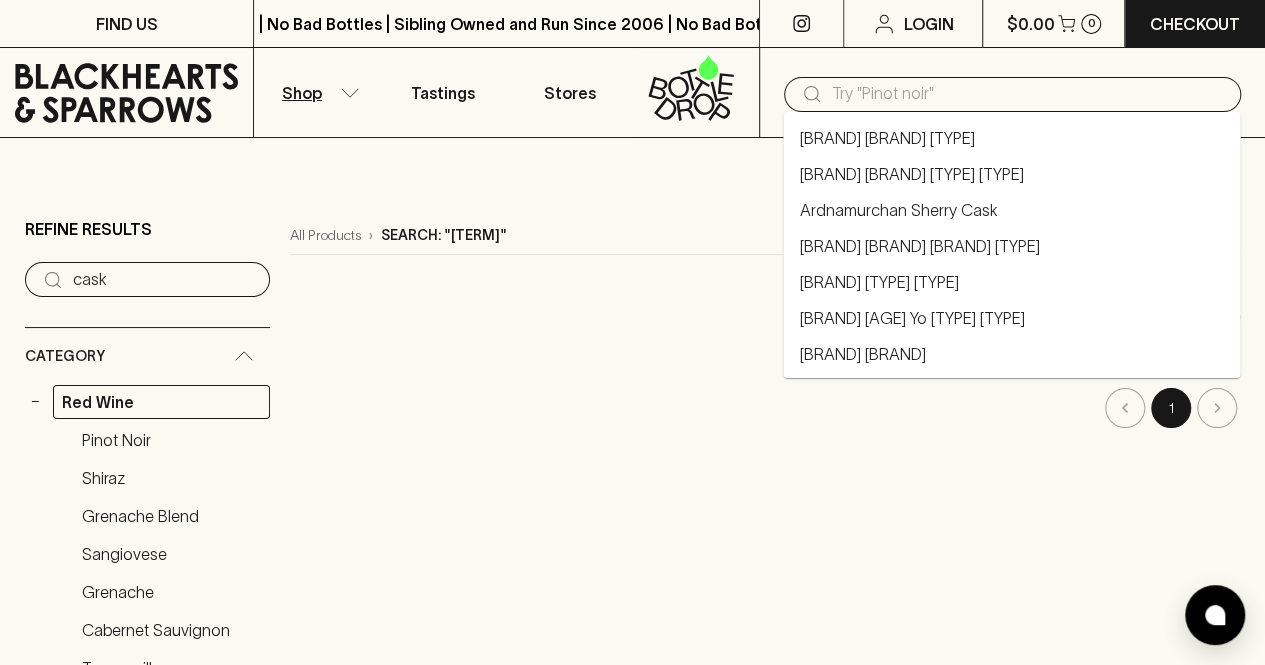 click 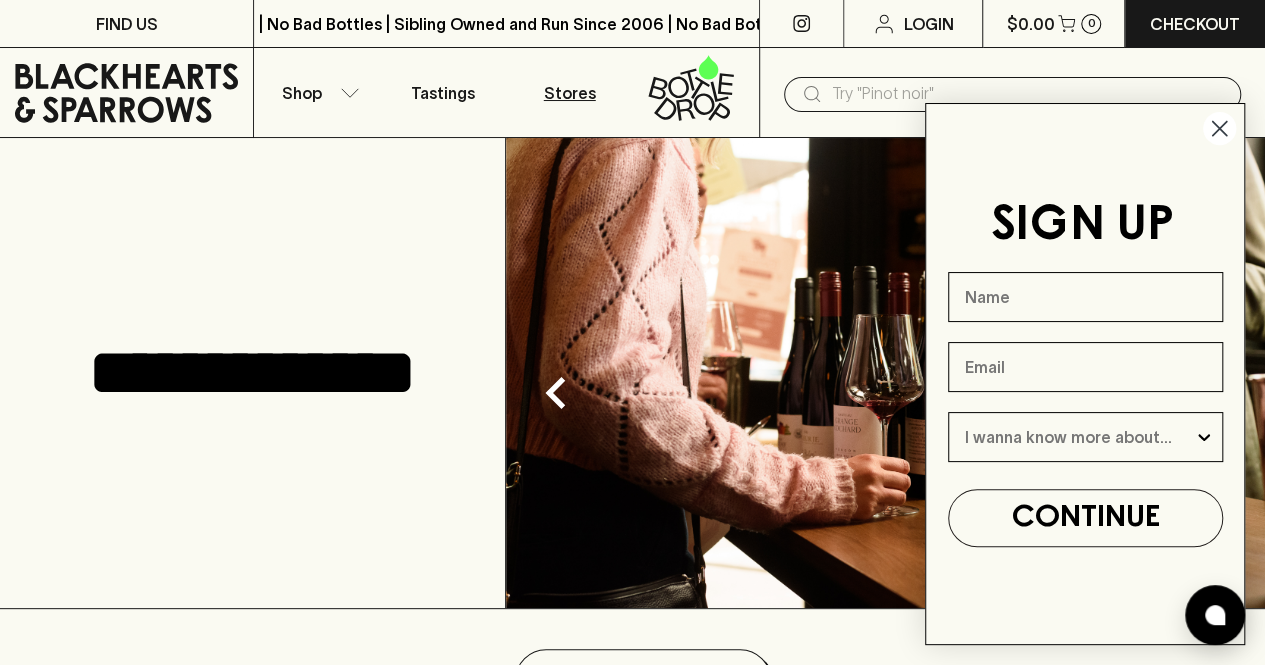 click on "Stores" at bounding box center [570, 93] 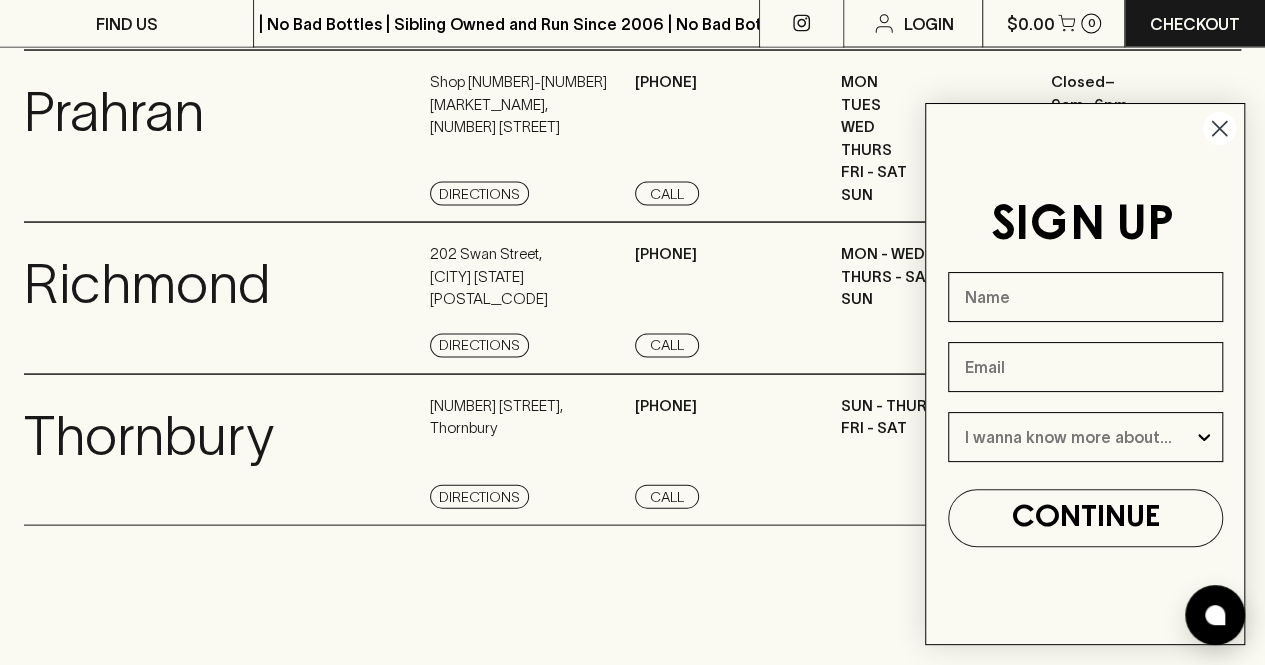 scroll, scrollTop: 1909, scrollLeft: 0, axis: vertical 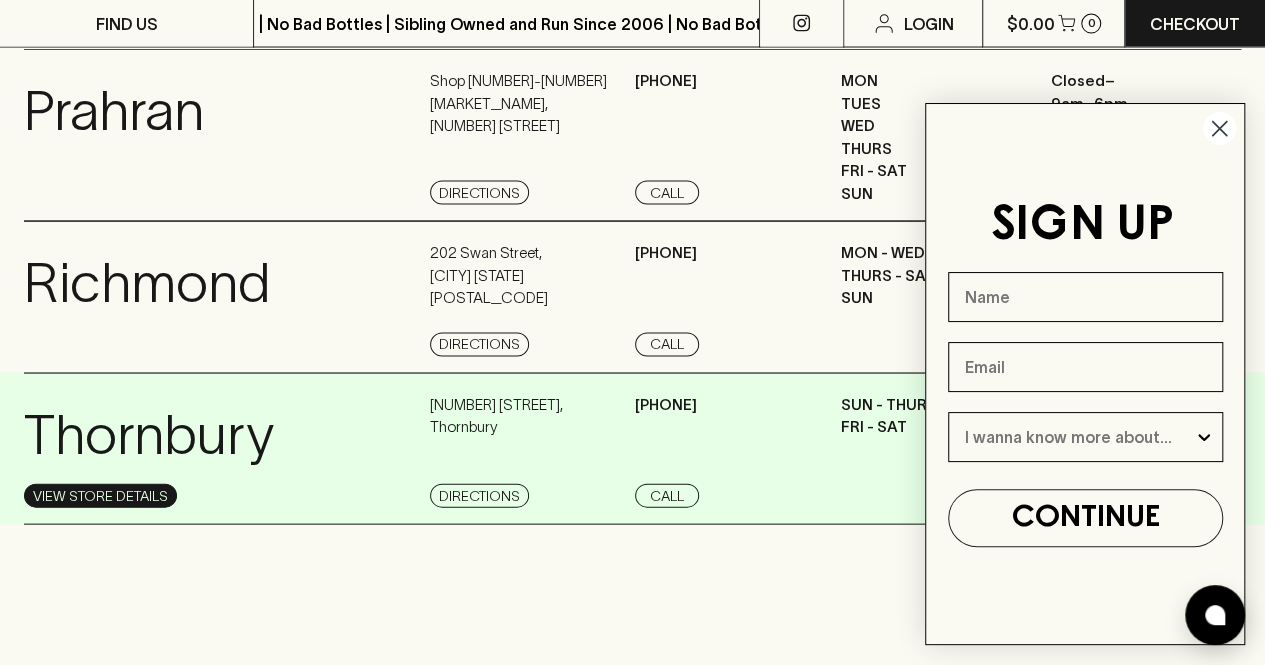 click on "View Store Details" at bounding box center (100, 496) 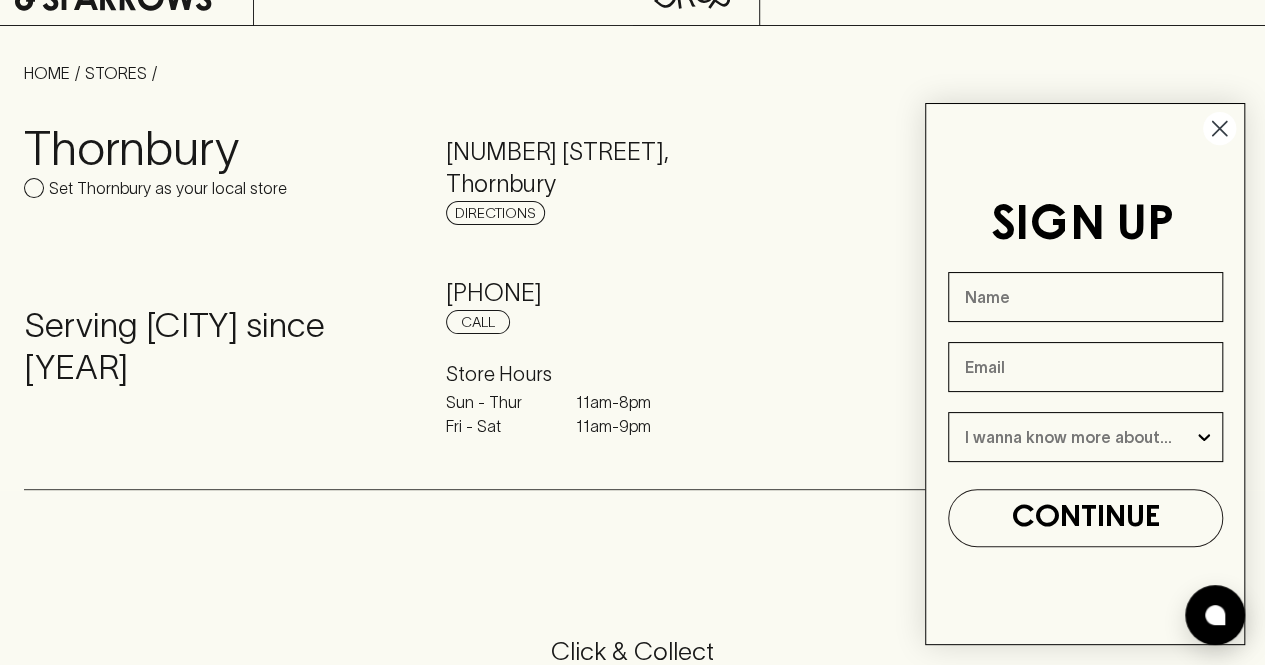 scroll, scrollTop: 113, scrollLeft: 0, axis: vertical 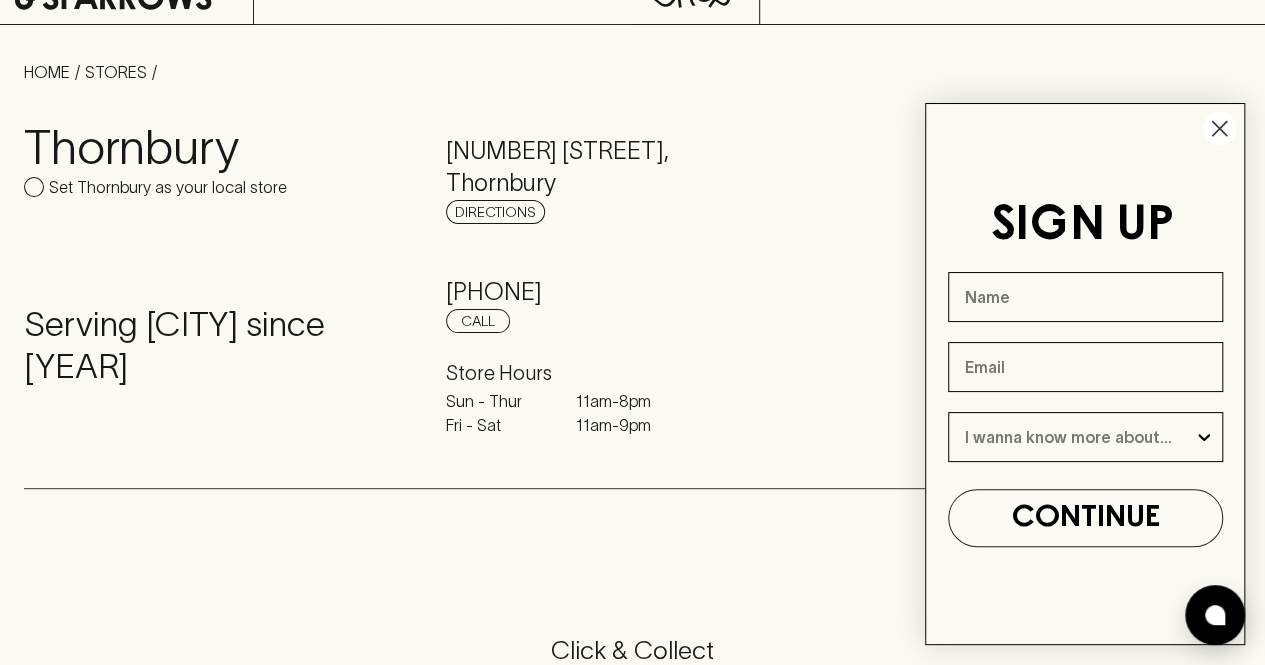 click 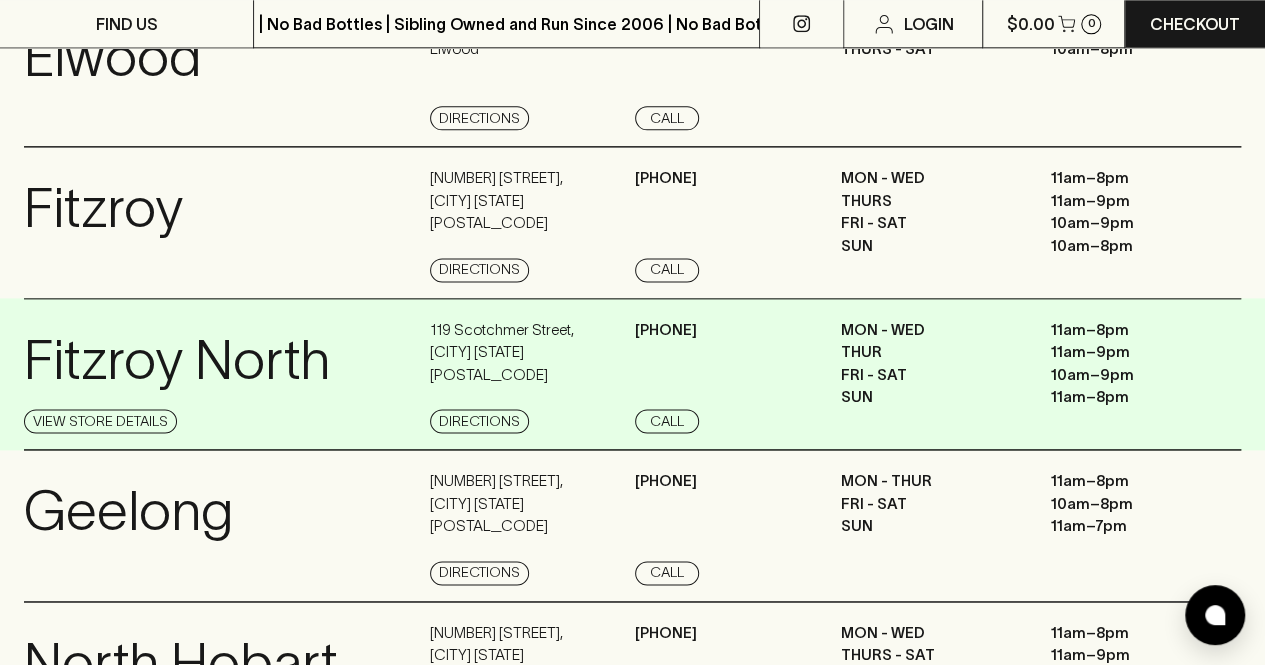 scroll, scrollTop: 1201, scrollLeft: 0, axis: vertical 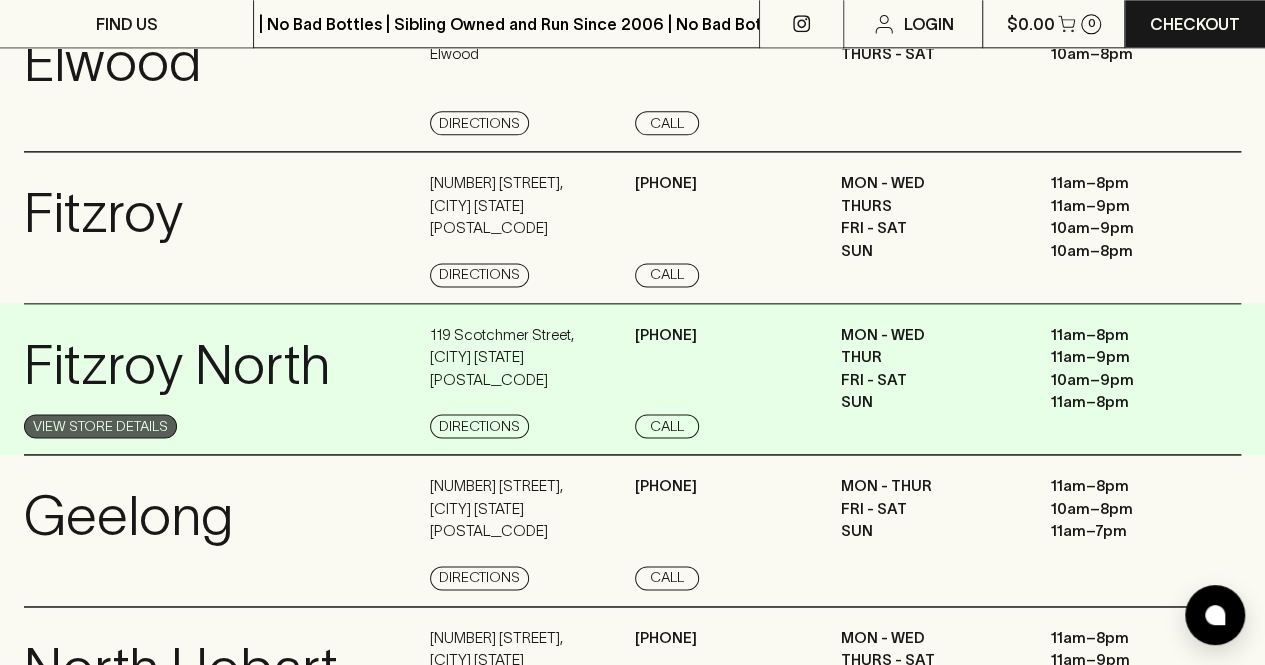 click on "View Store Details" at bounding box center [100, 426] 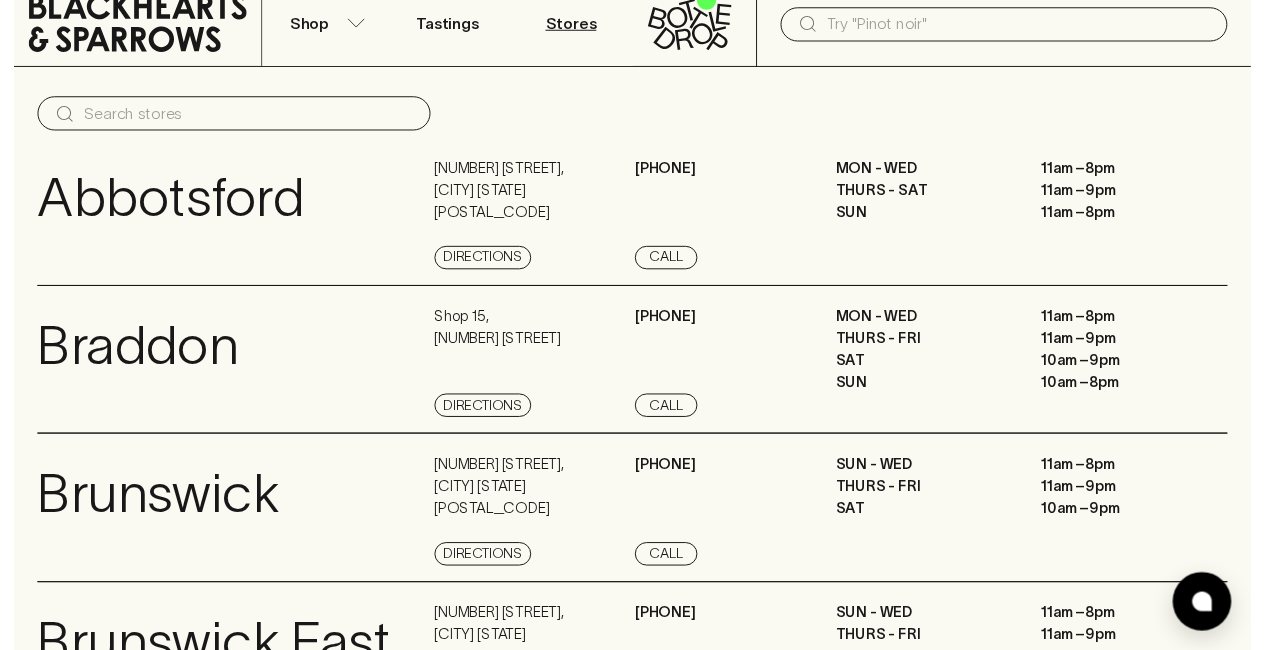 scroll, scrollTop: 0, scrollLeft: 0, axis: both 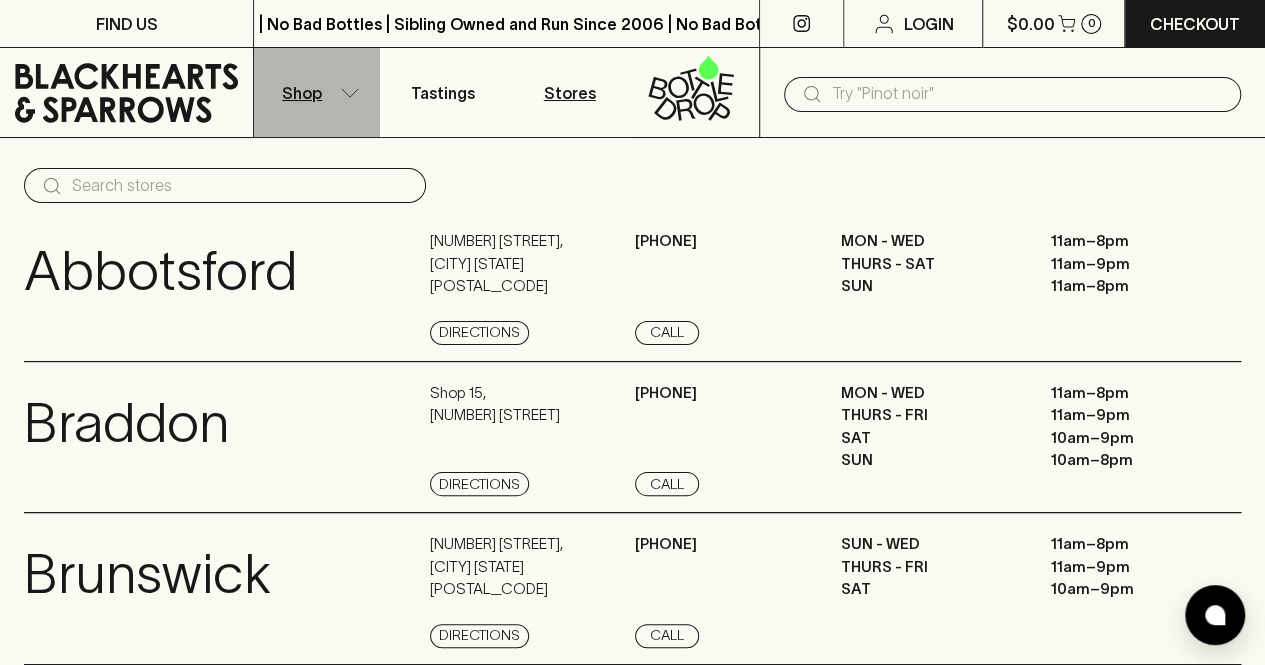 click on "Shop" at bounding box center [302, 93] 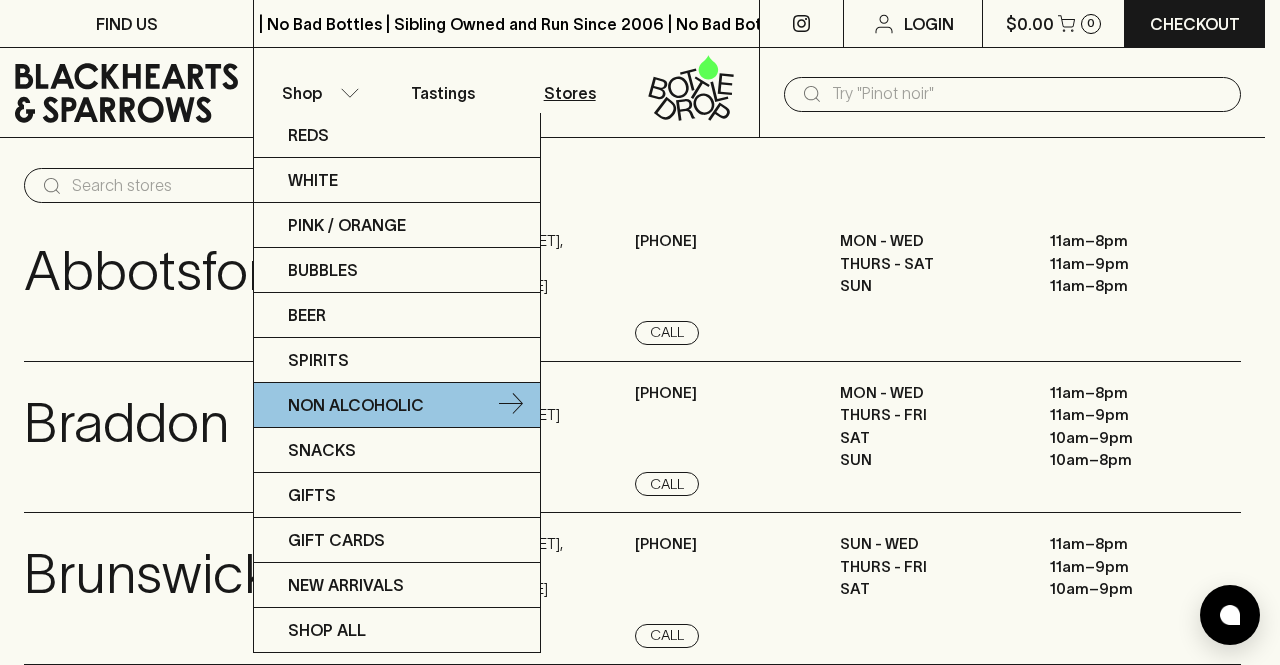 click on "Non Alcoholic" at bounding box center [356, 405] 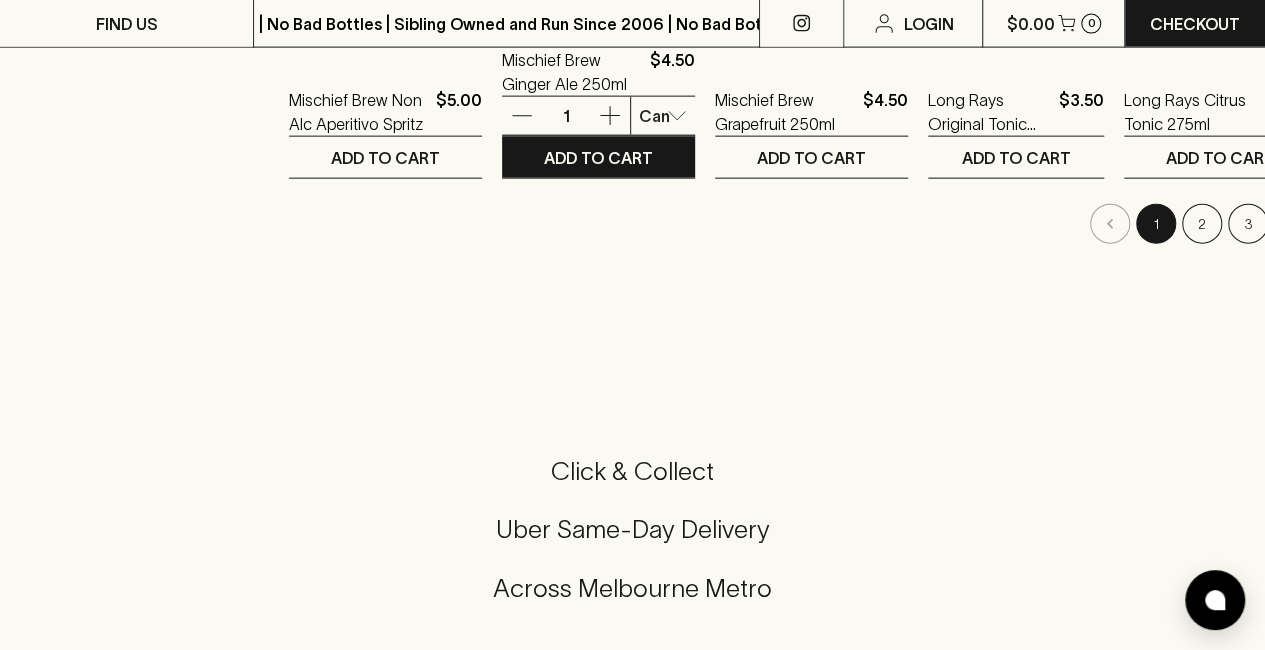 scroll, scrollTop: 2289, scrollLeft: 0, axis: vertical 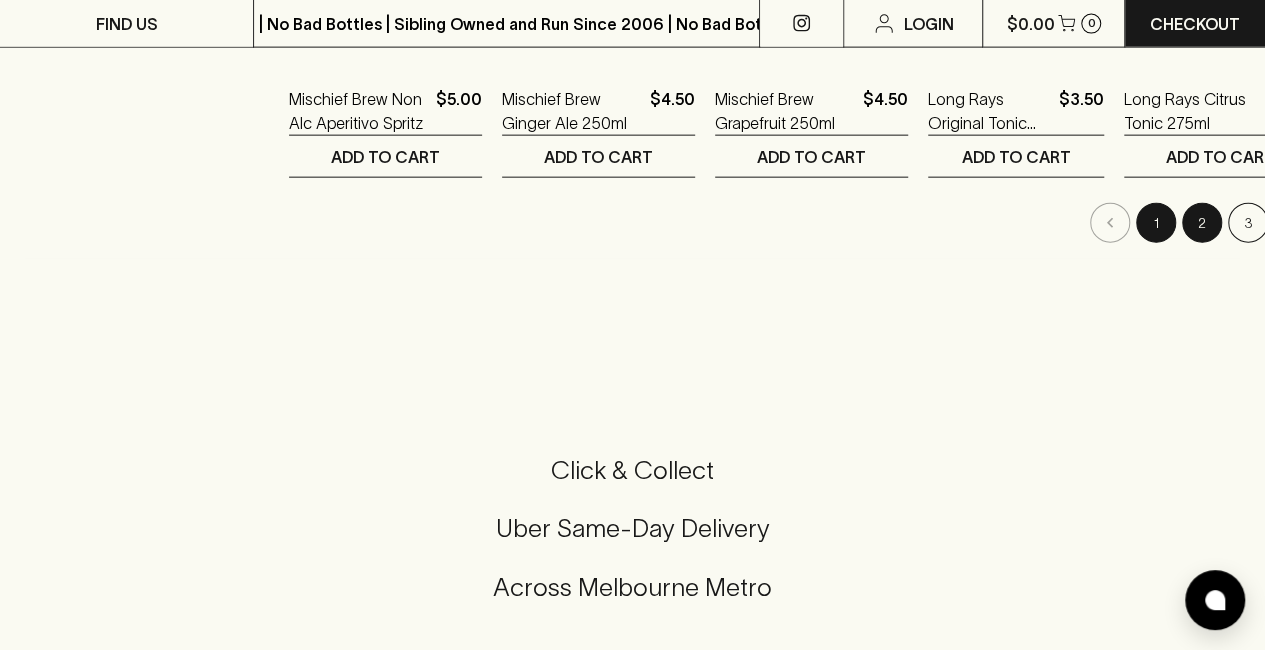 click on "2" at bounding box center (1202, 223) 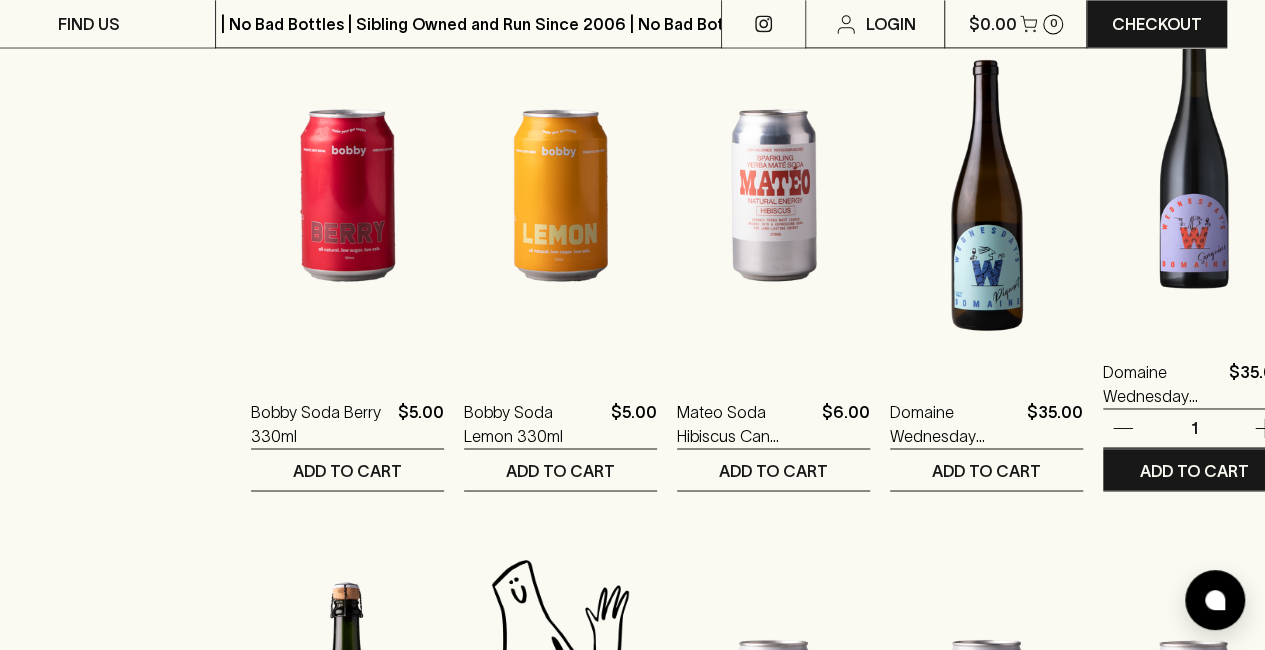 scroll, scrollTop: 1463, scrollLeft: 38, axis: both 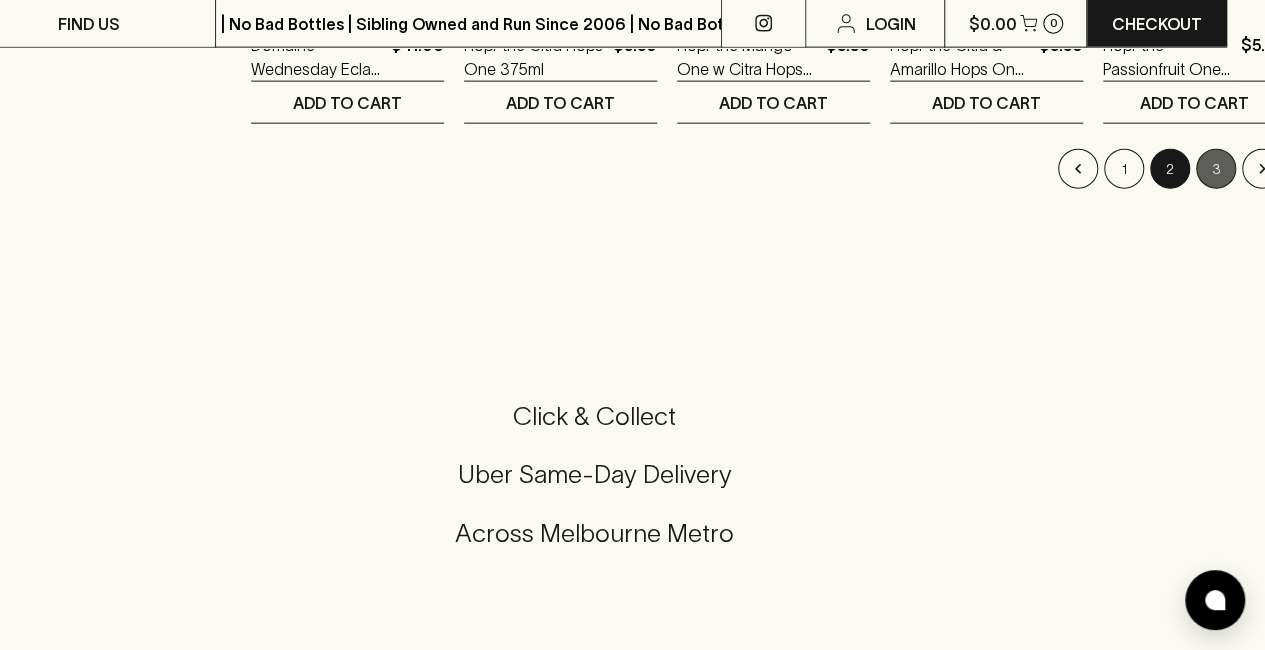 click on "3" at bounding box center [1216, 169] 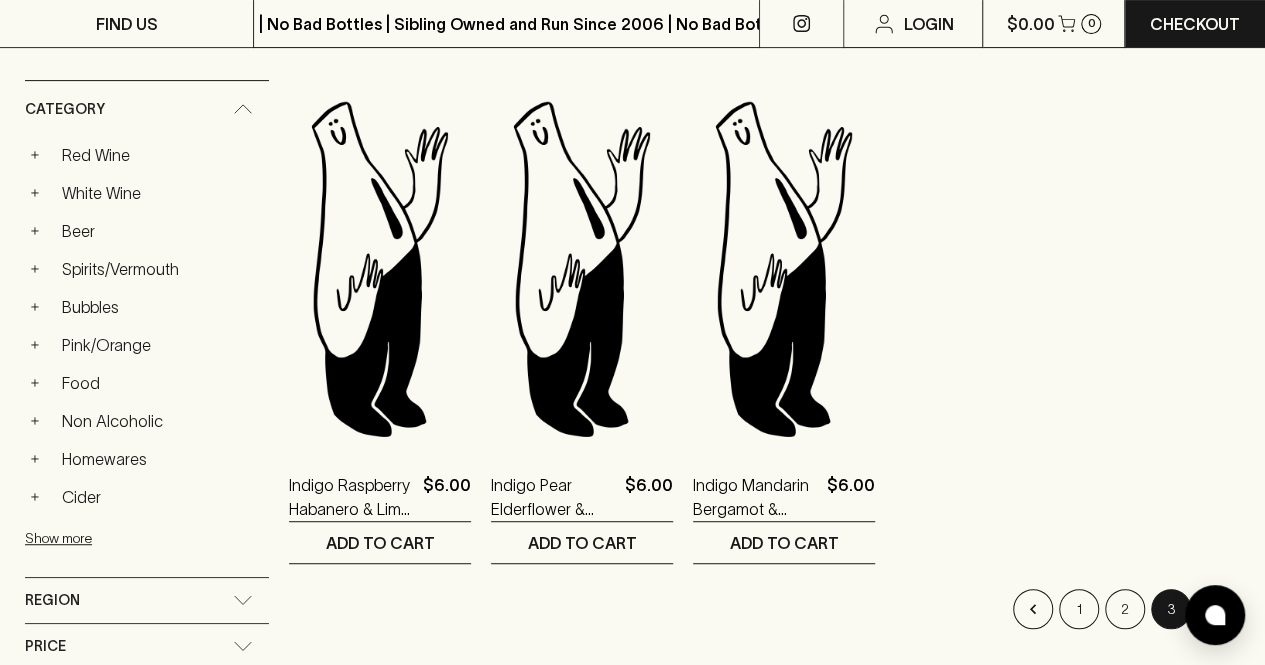 scroll, scrollTop: 0, scrollLeft: 0, axis: both 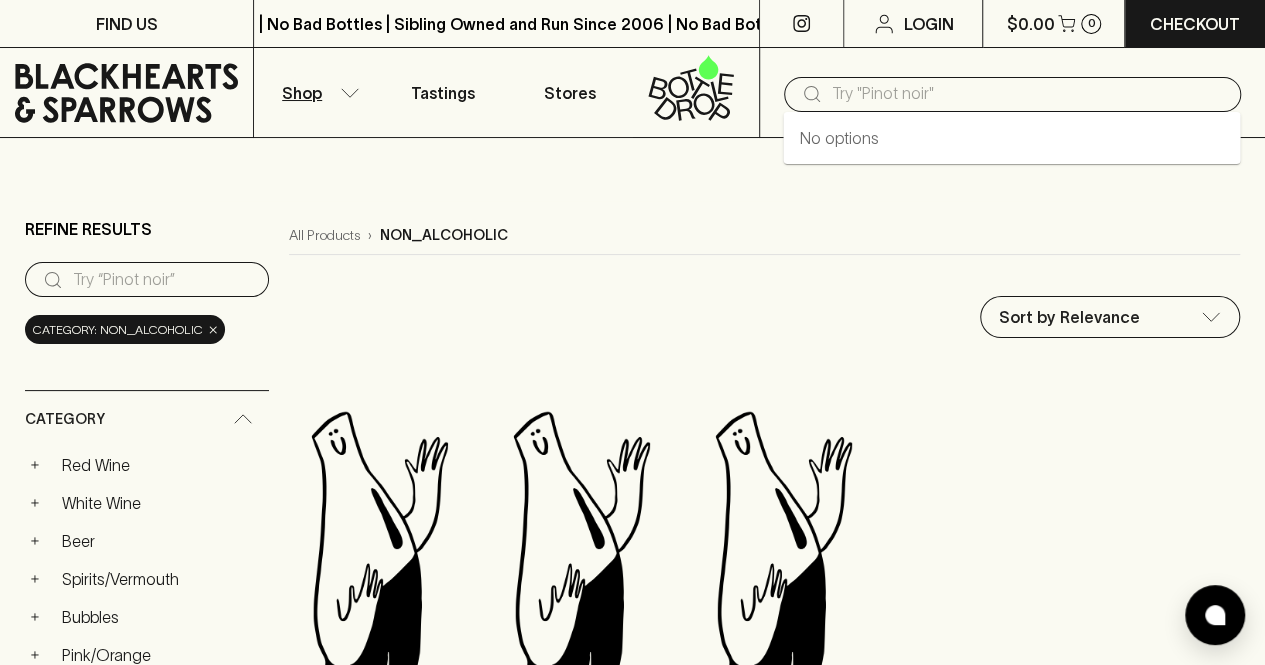 click at bounding box center [1028, 94] 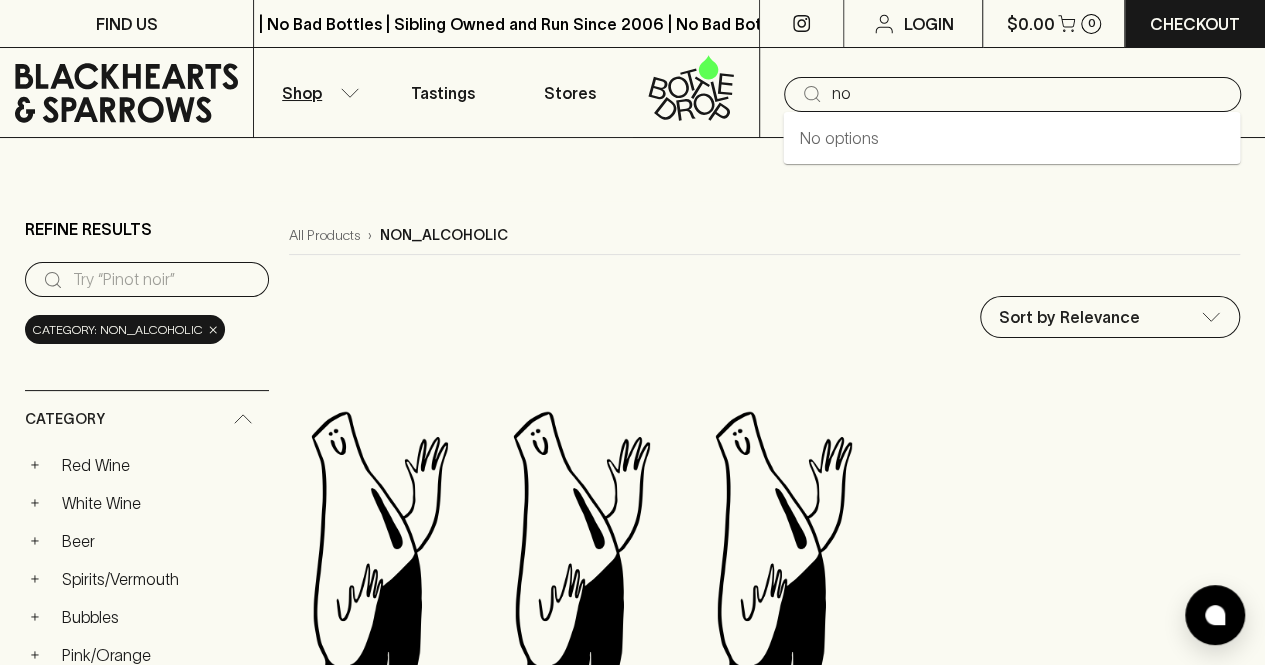 type on "non" 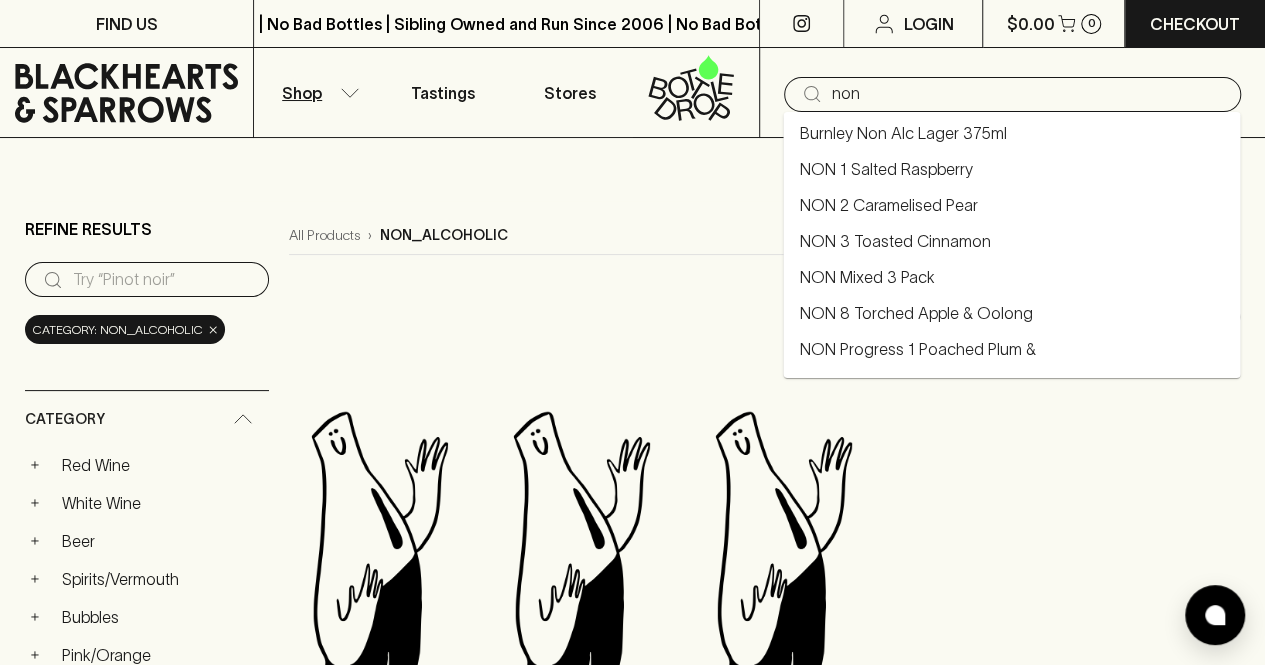 scroll, scrollTop: 216, scrollLeft: 0, axis: vertical 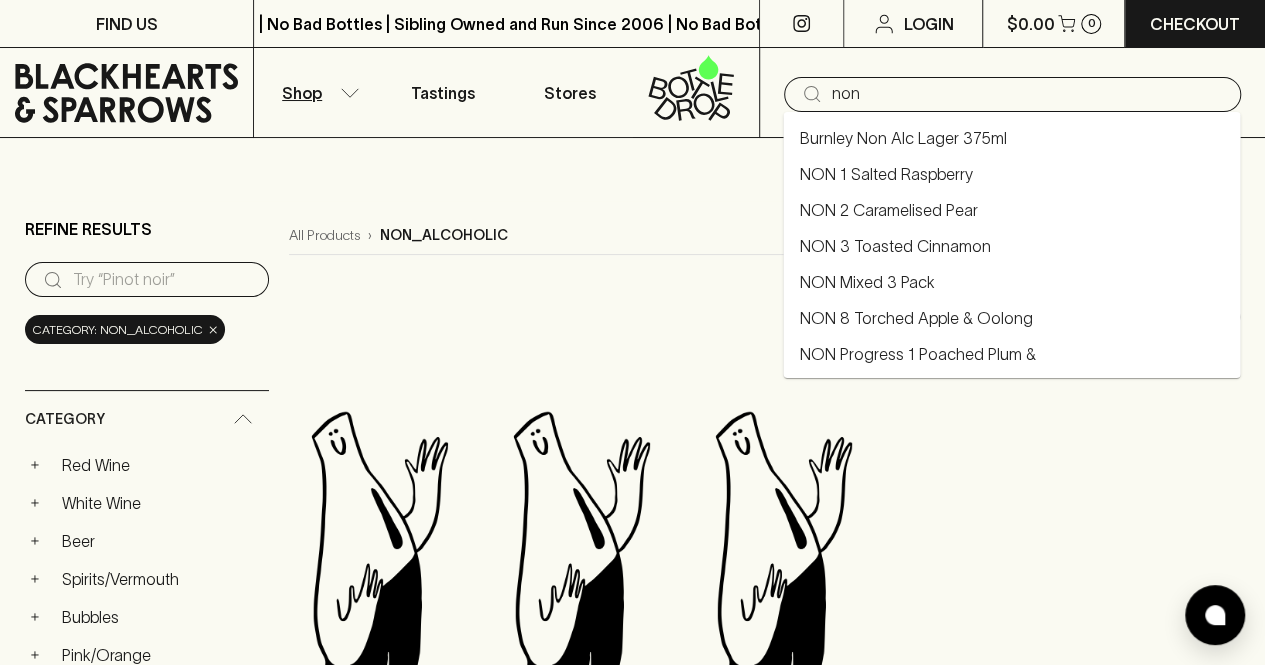 click on "NON Mixed 3 Pack" at bounding box center (866, 282) 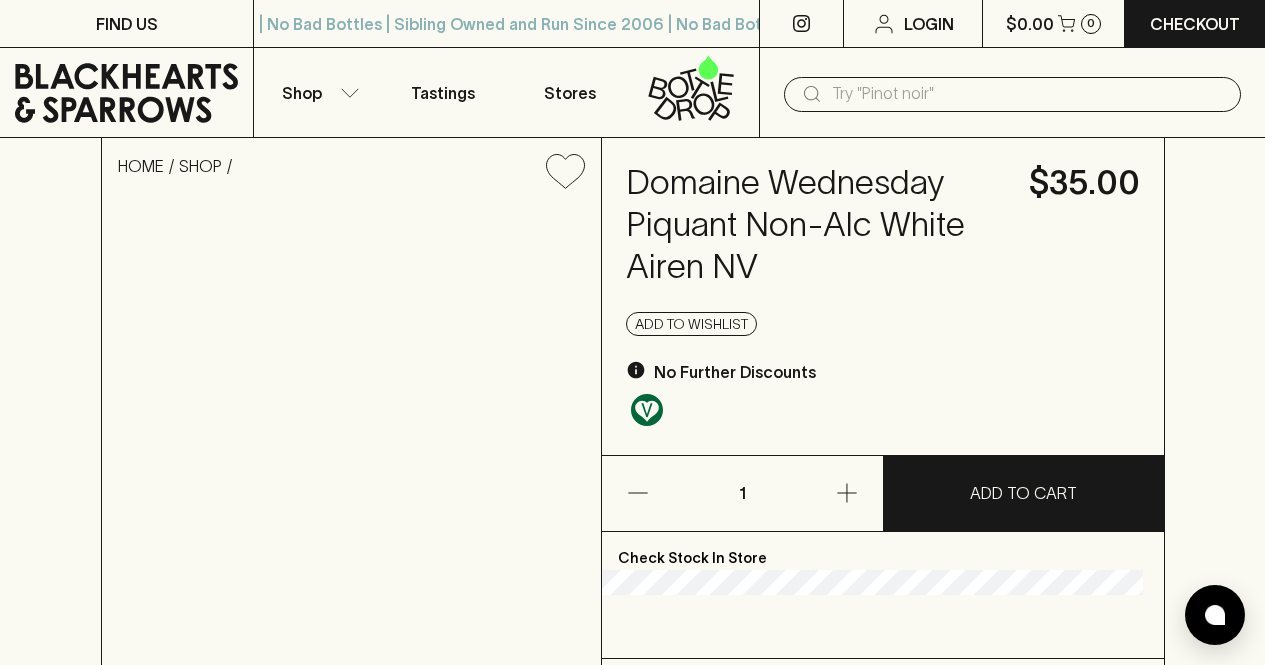 scroll, scrollTop: 0, scrollLeft: 0, axis: both 